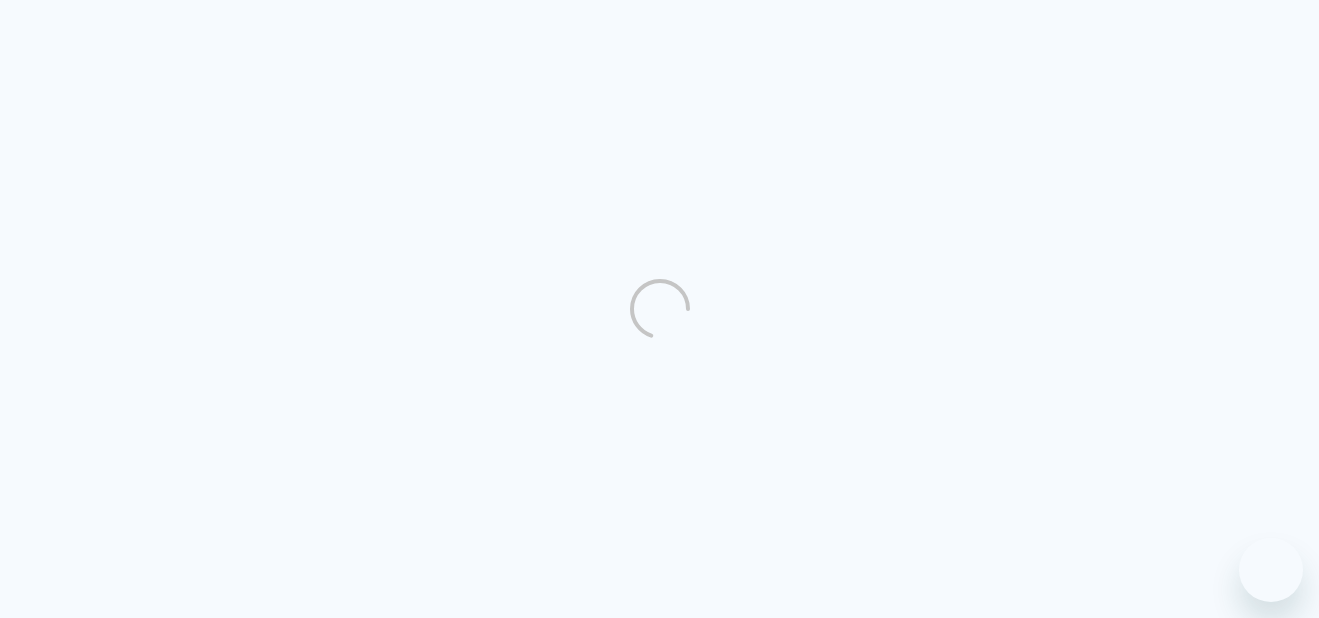 scroll, scrollTop: 0, scrollLeft: 0, axis: both 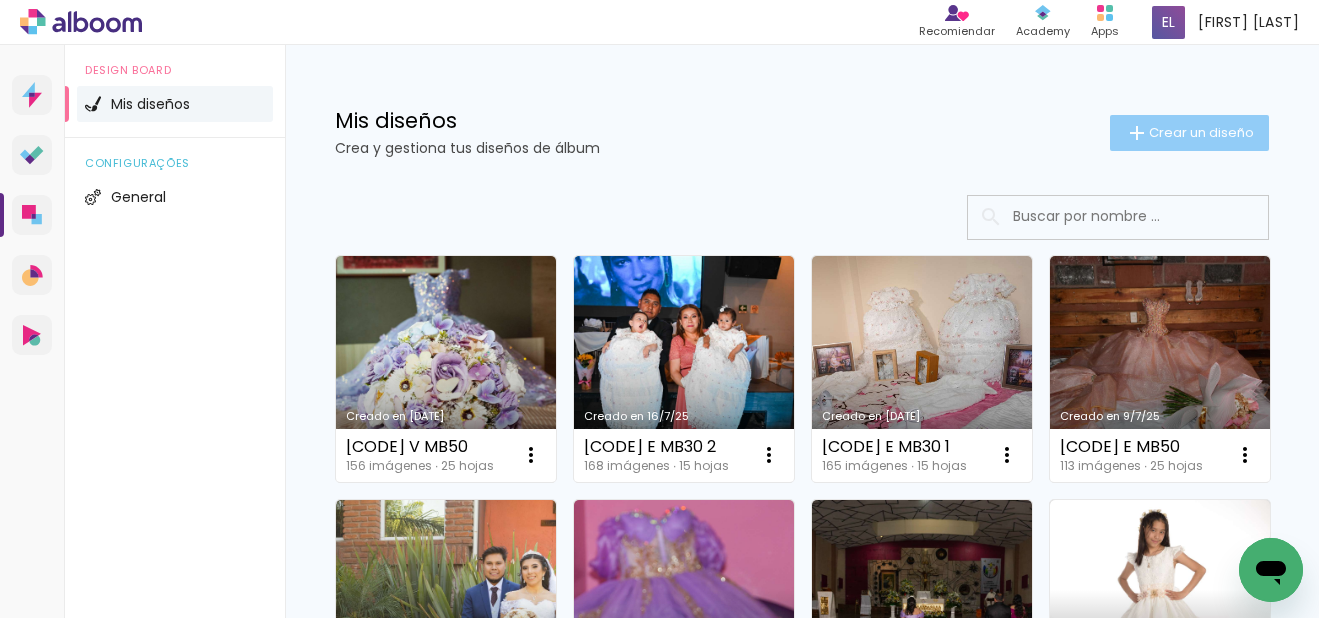 click on "Crear un diseño" 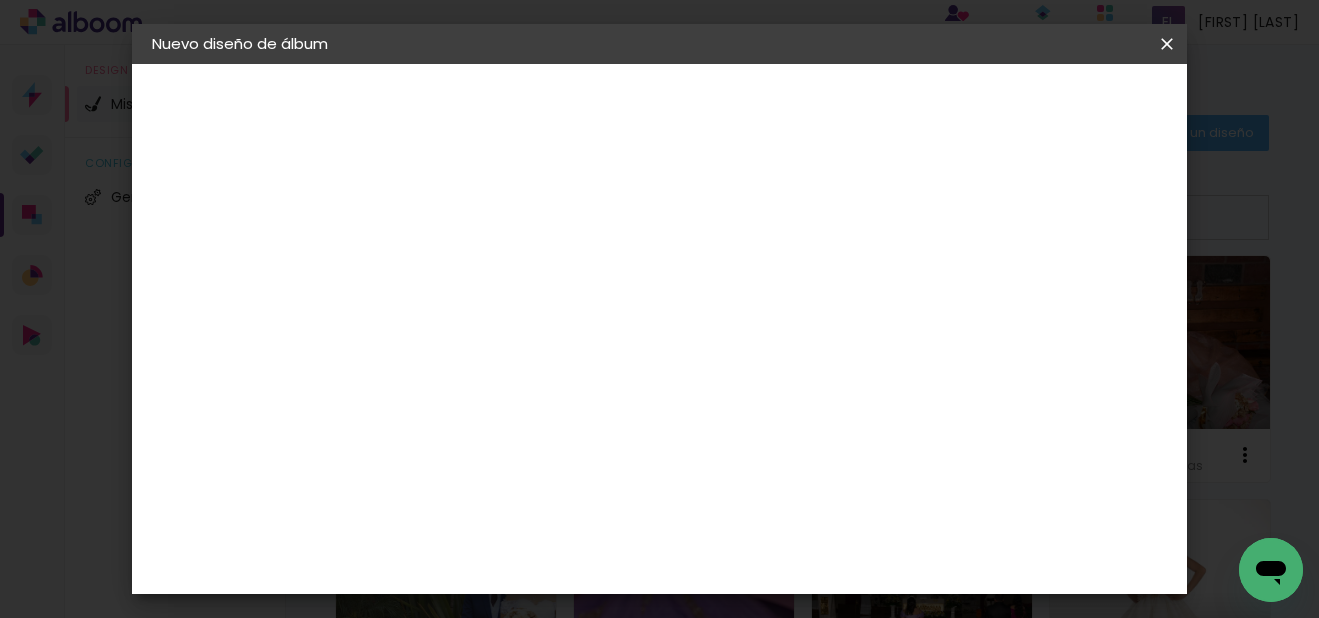 click at bounding box center [479, 268] 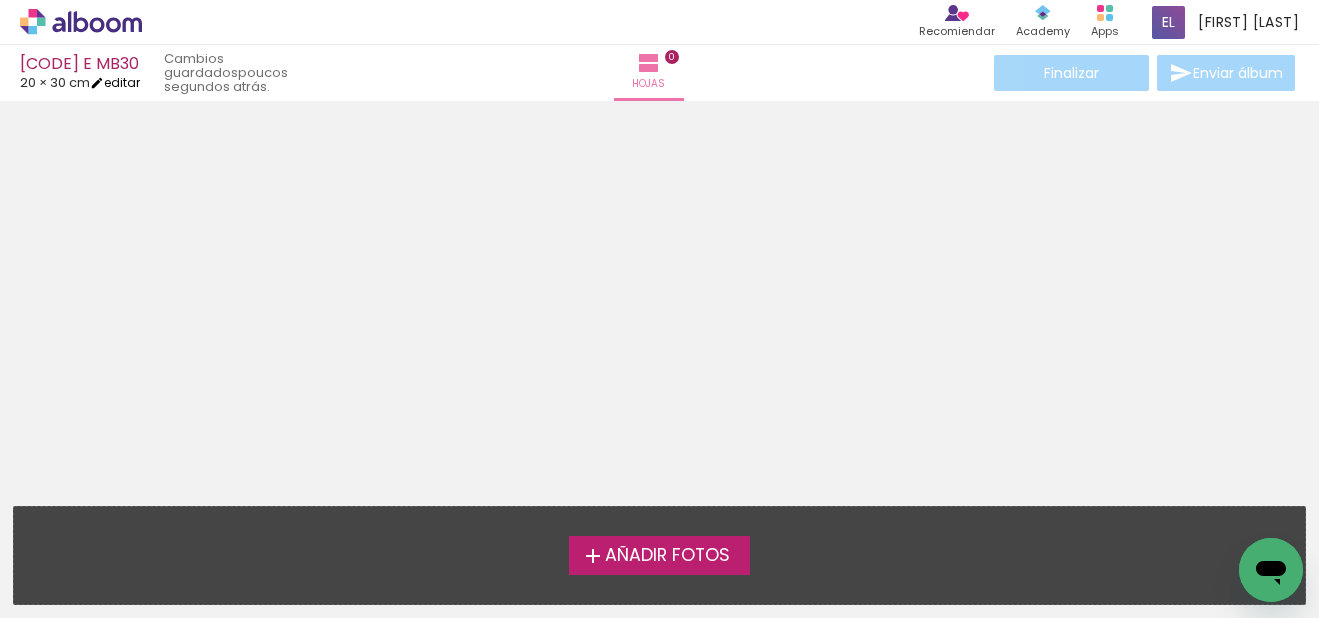 click on "editar" at bounding box center [115, 82] 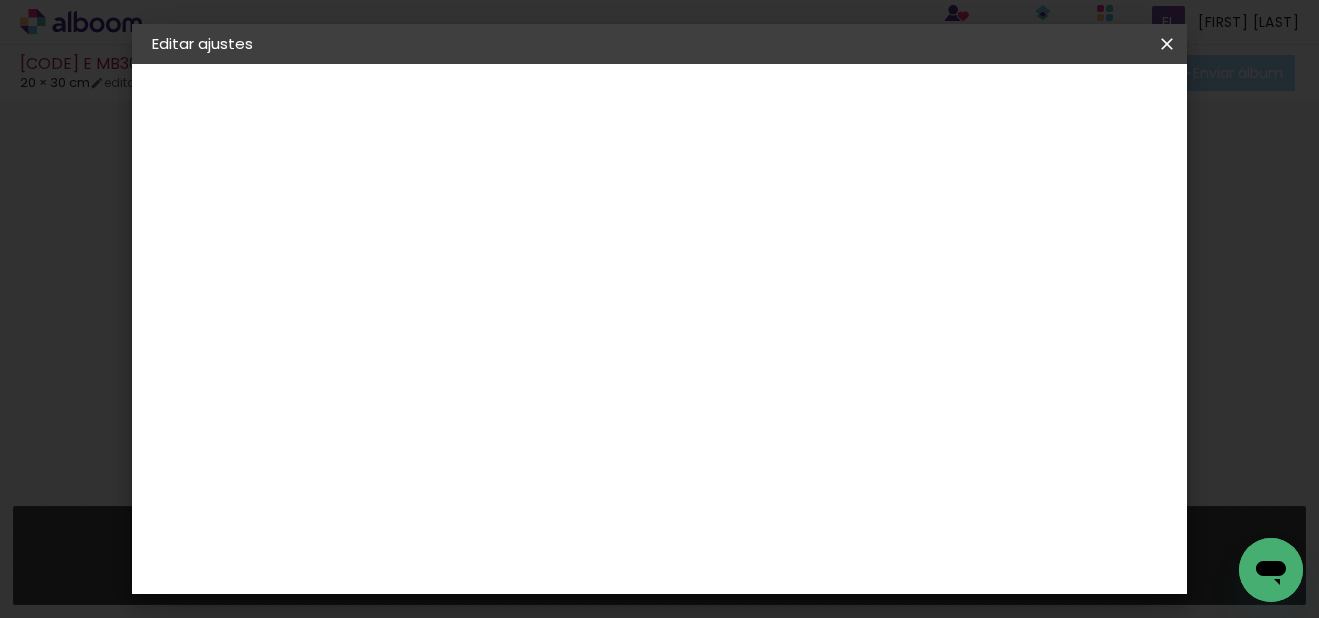 click at bounding box center (576, 230) 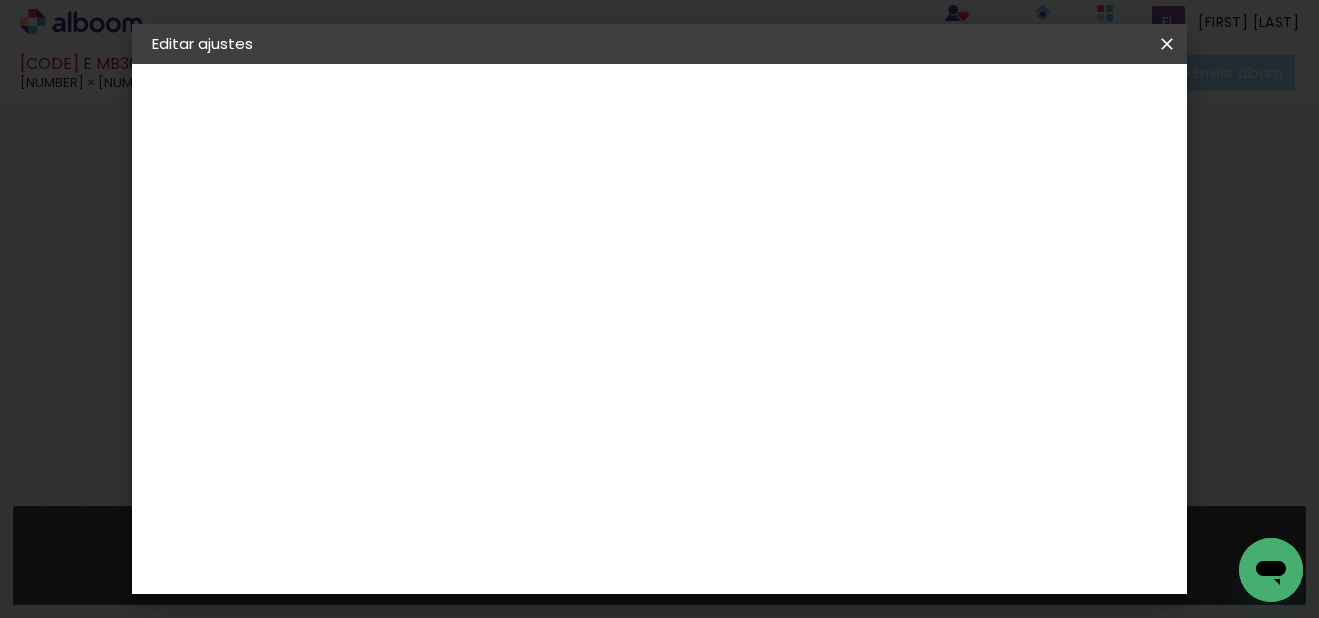 click on "Guardar configuración" at bounding box center (696, 113) 